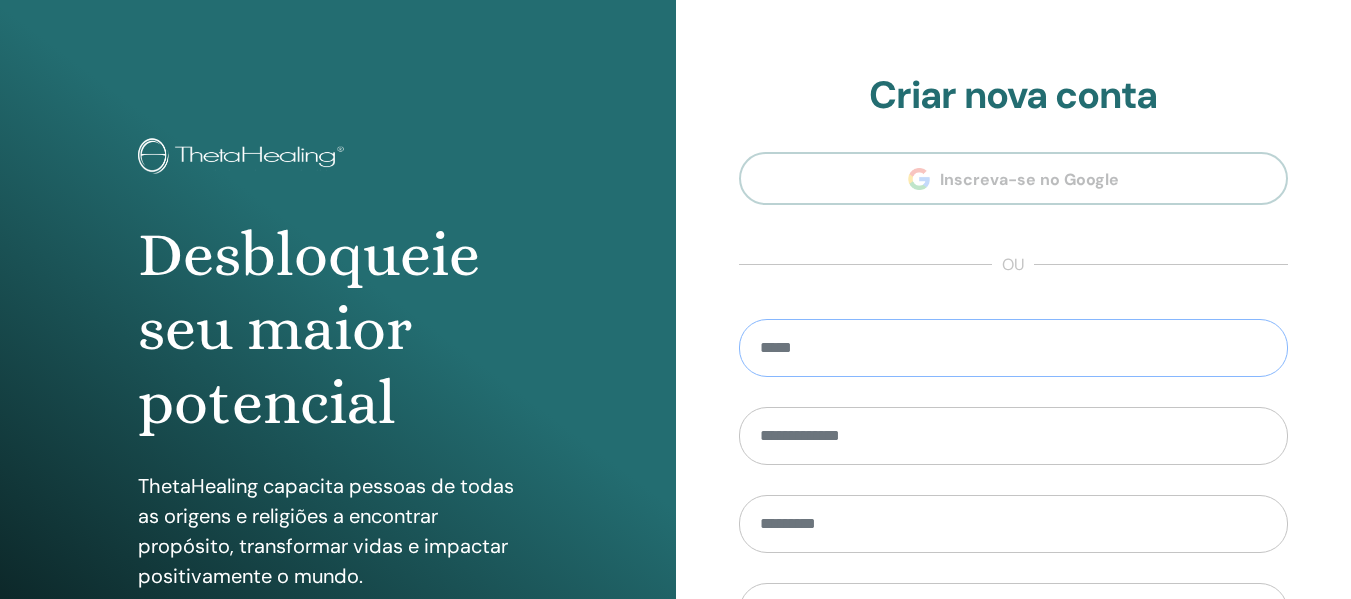 scroll, scrollTop: 0, scrollLeft: 0, axis: both 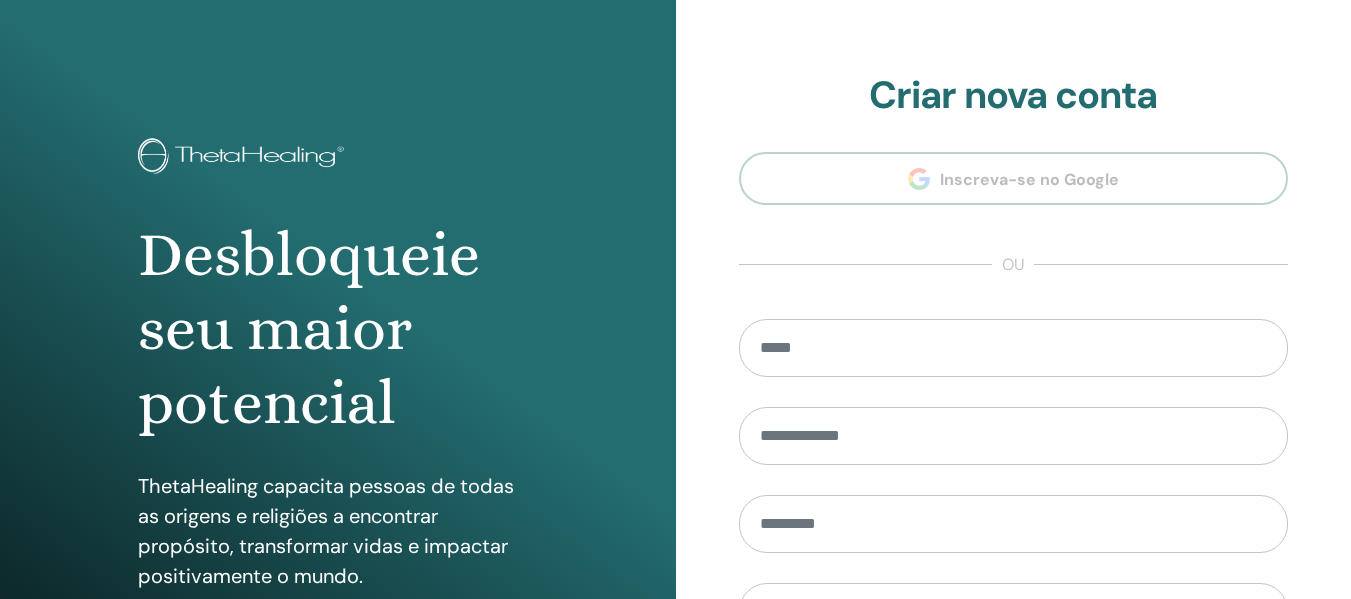 drag, startPoint x: 868, startPoint y: 357, endPoint x: 1147, endPoint y: 165, distance: 338.68127 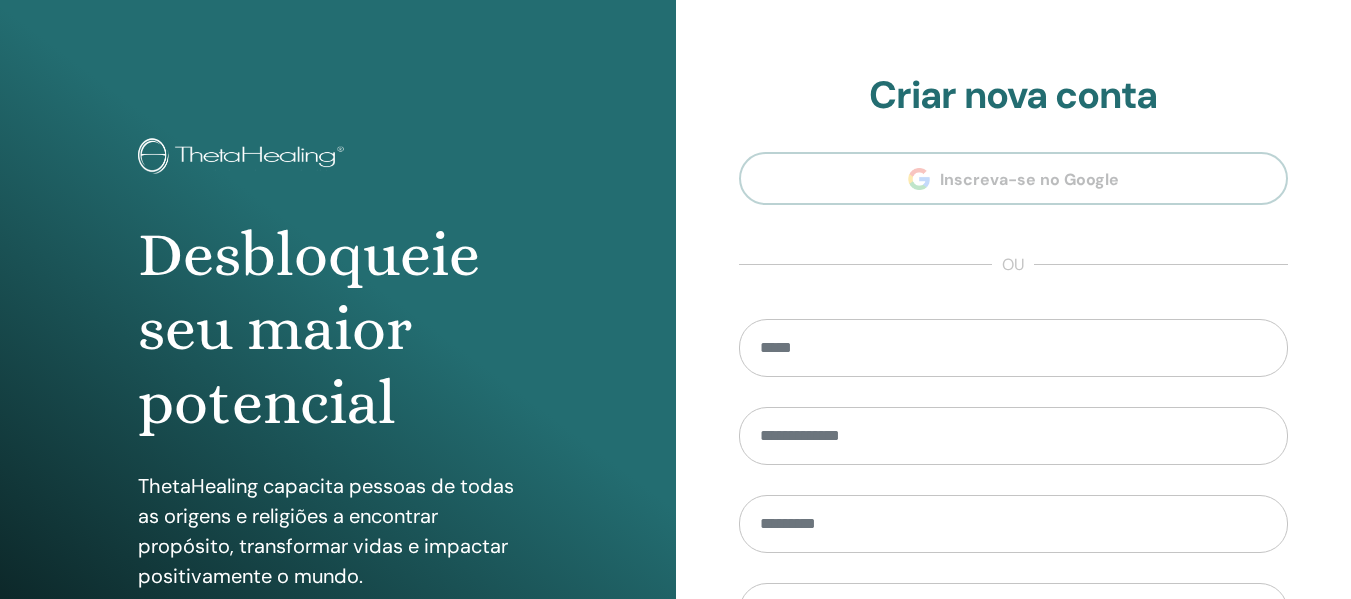 click at bounding box center [1014, 348] 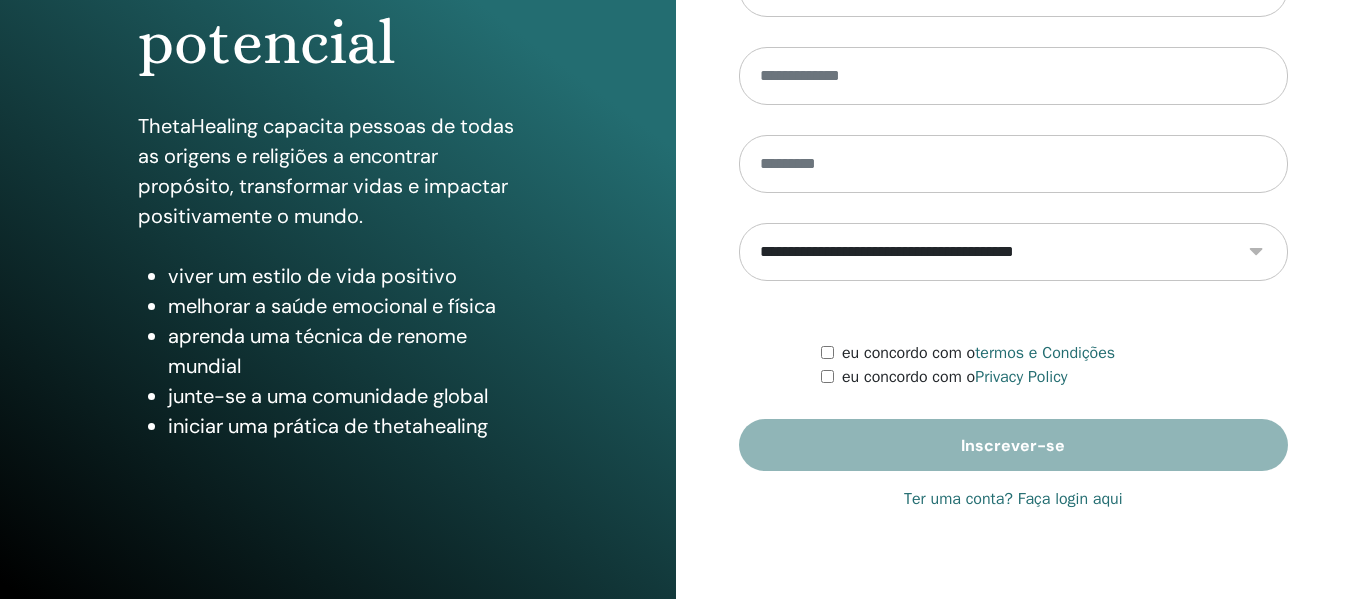scroll, scrollTop: 361, scrollLeft: 0, axis: vertical 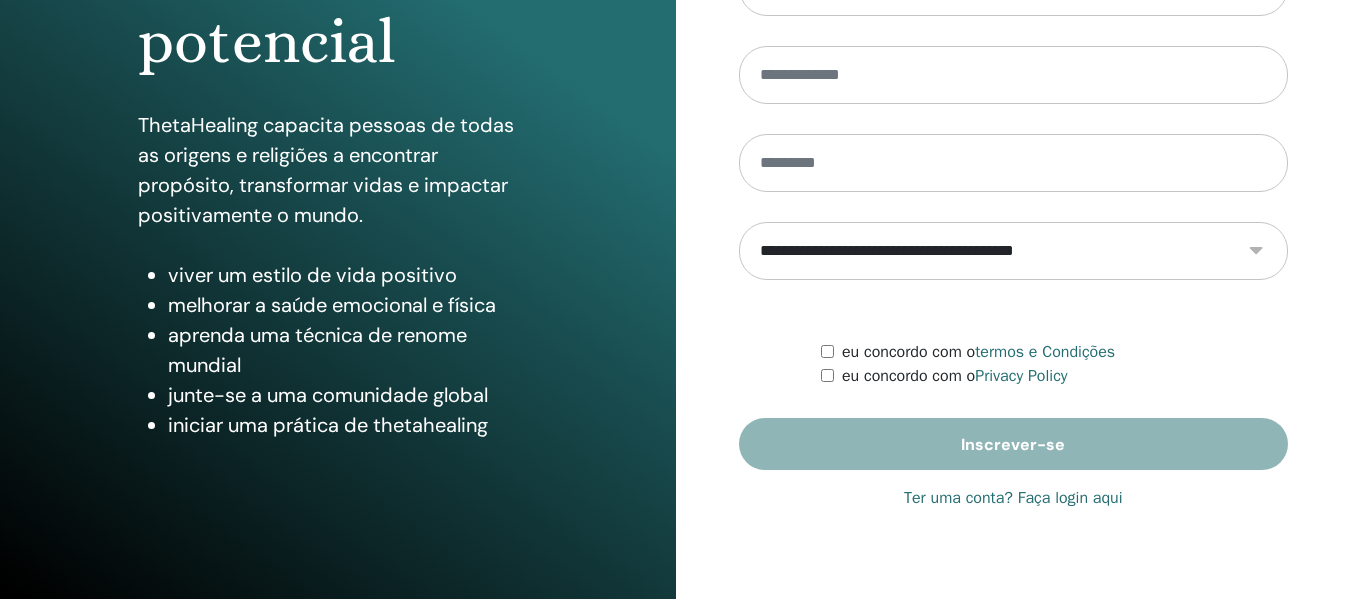 click on "Ter uma conta? Faça login aqui" at bounding box center [1013, 498] 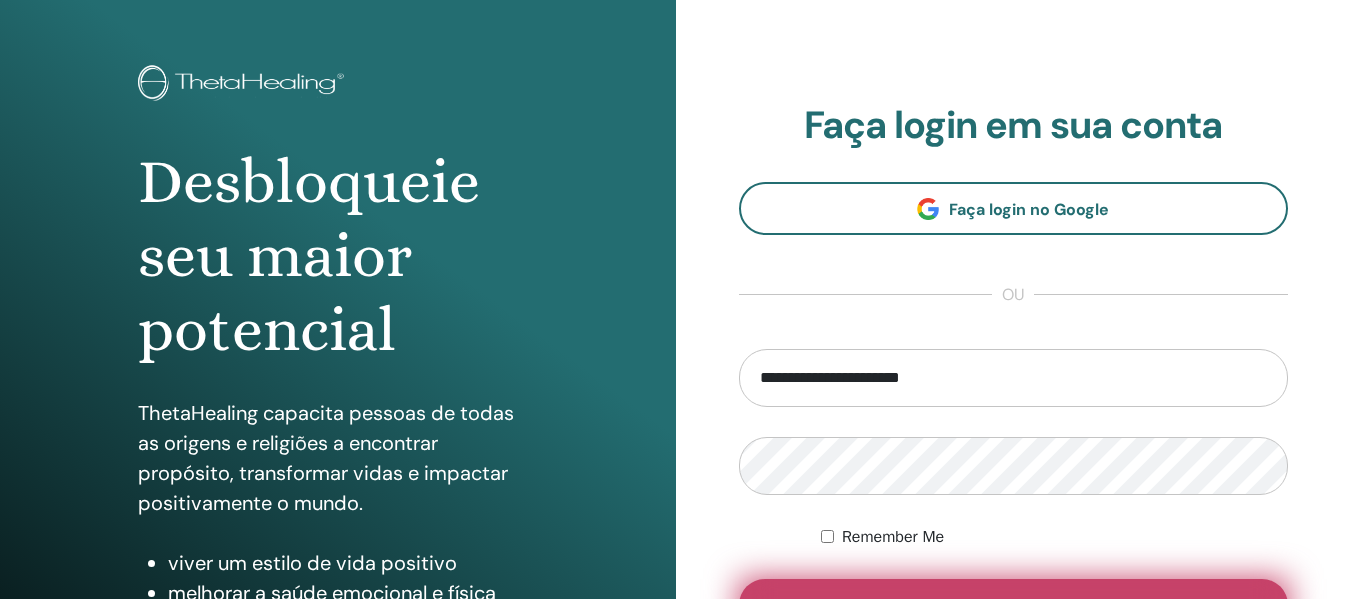 scroll, scrollTop: 300, scrollLeft: 0, axis: vertical 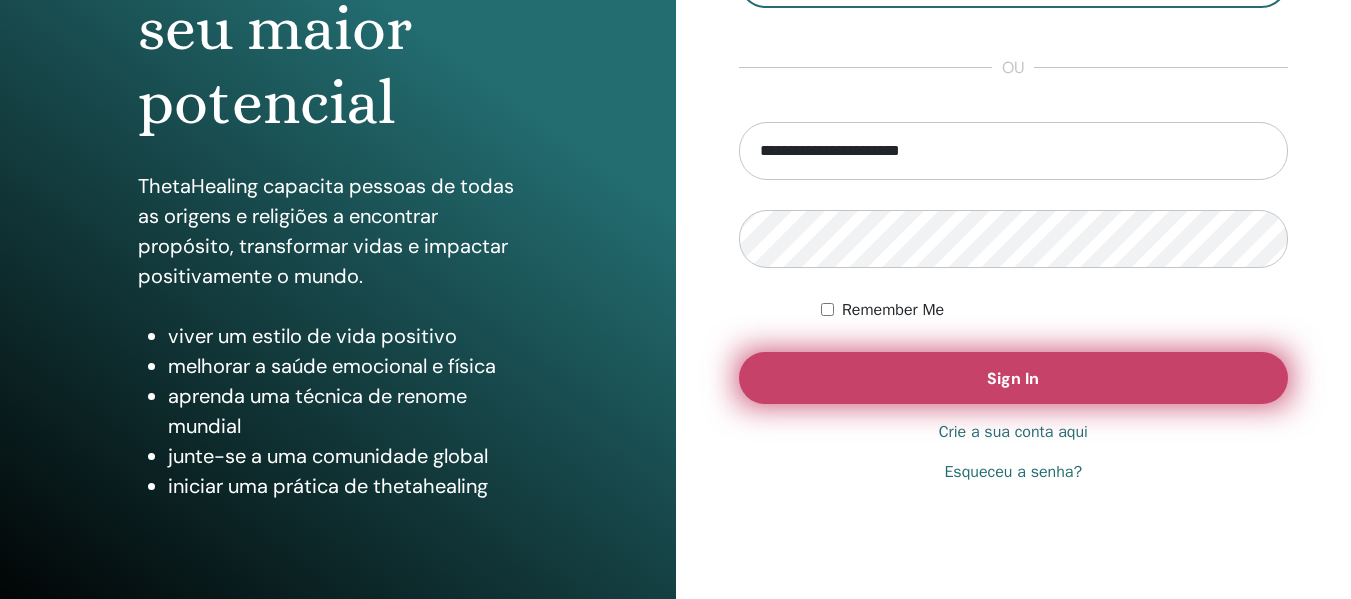 click on "Sign In" at bounding box center [1014, 378] 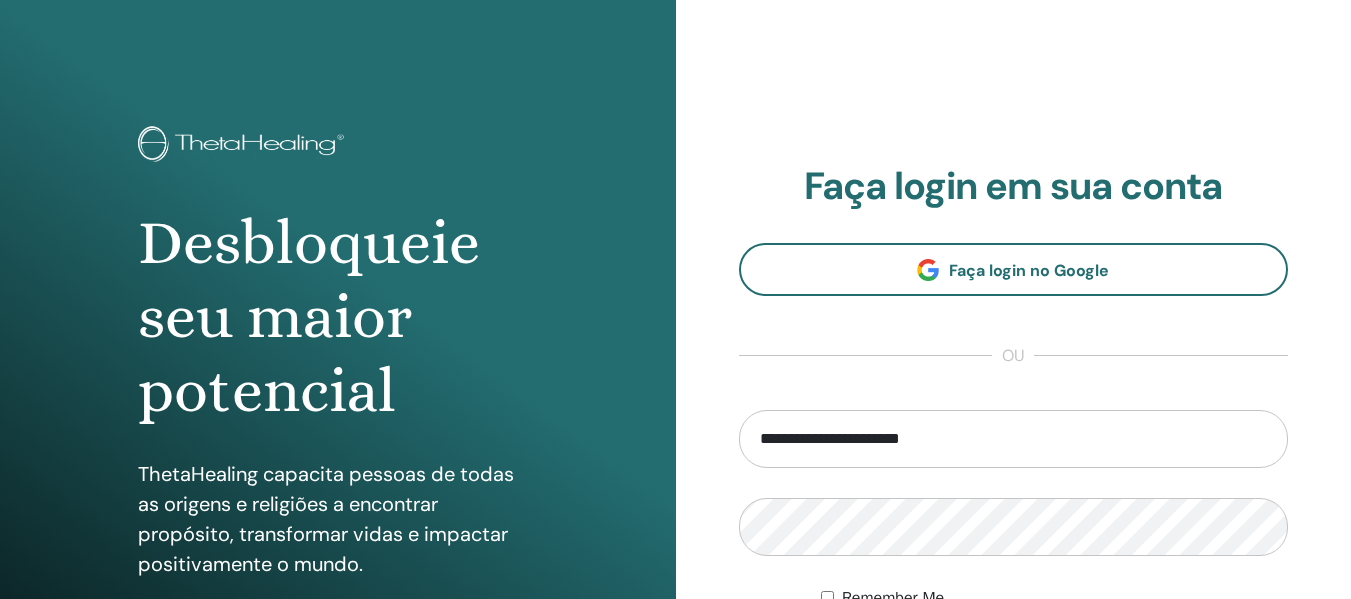 scroll, scrollTop: 0, scrollLeft: 0, axis: both 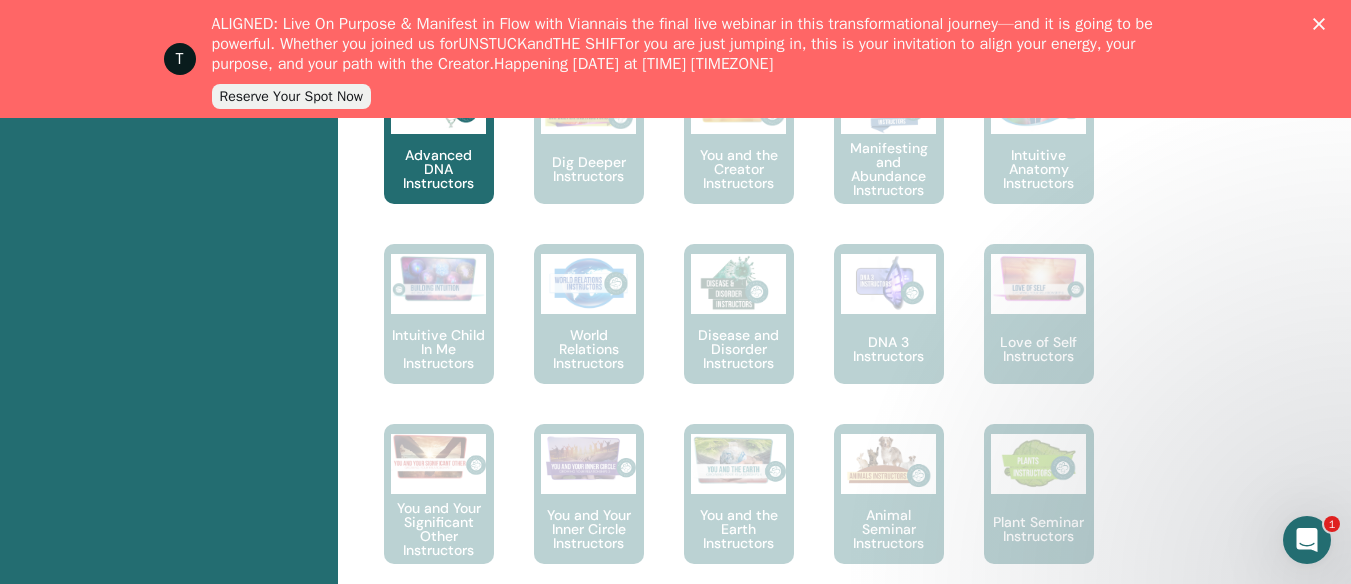 click on "Teach your students how to make their manifestations possible...
Manifesting and Abundance Instructors" at bounding box center (889, 154) 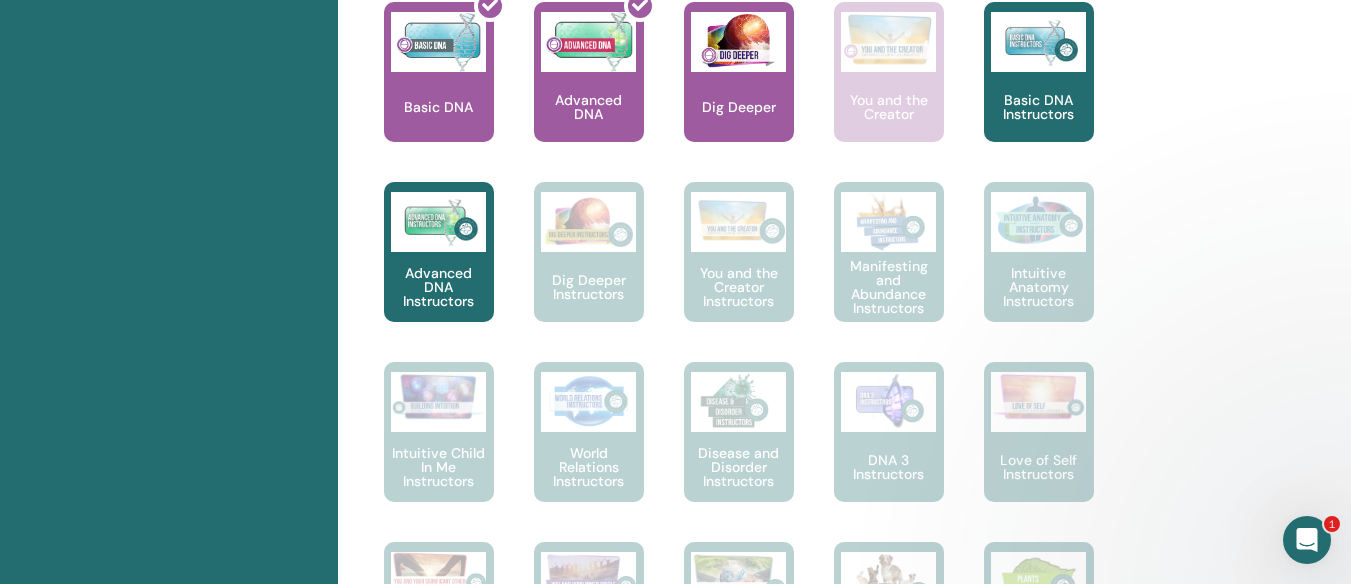scroll, scrollTop: 0, scrollLeft: 0, axis: both 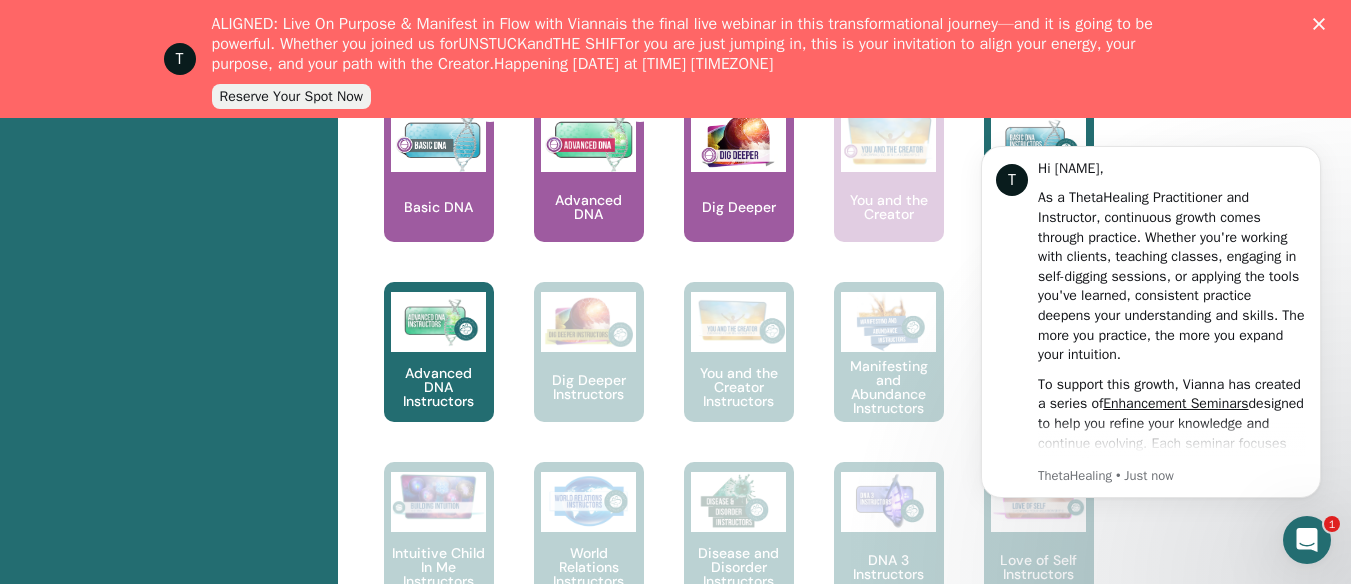 click 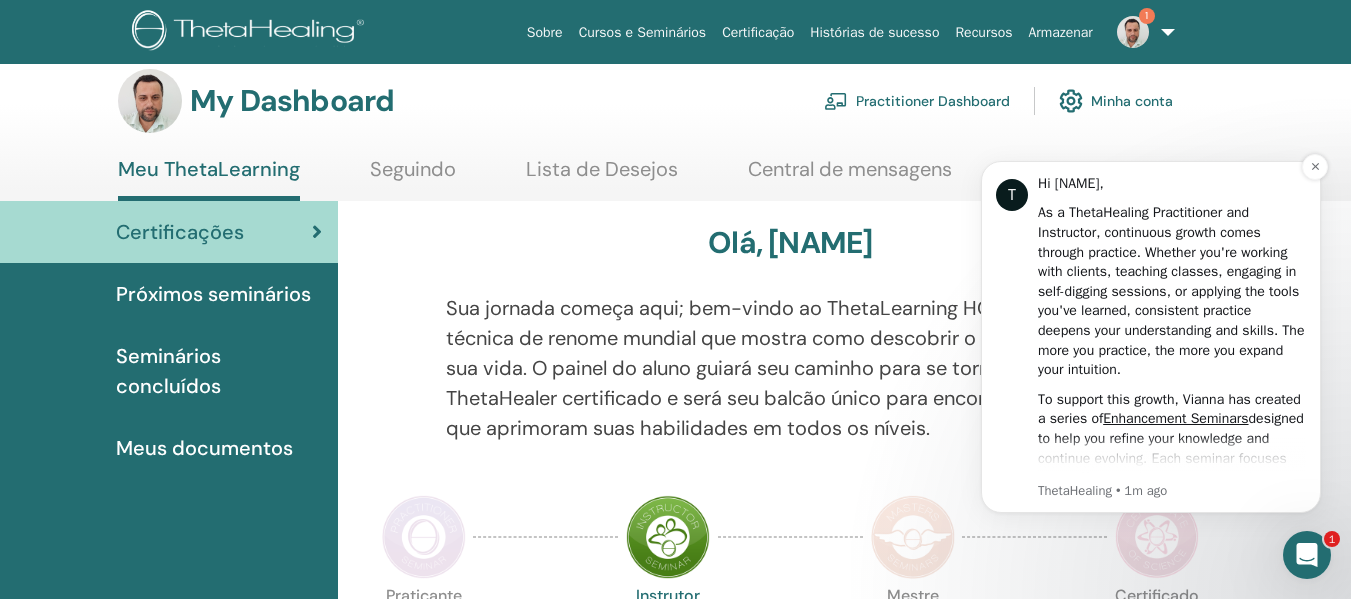 scroll, scrollTop: 0, scrollLeft: 0, axis: both 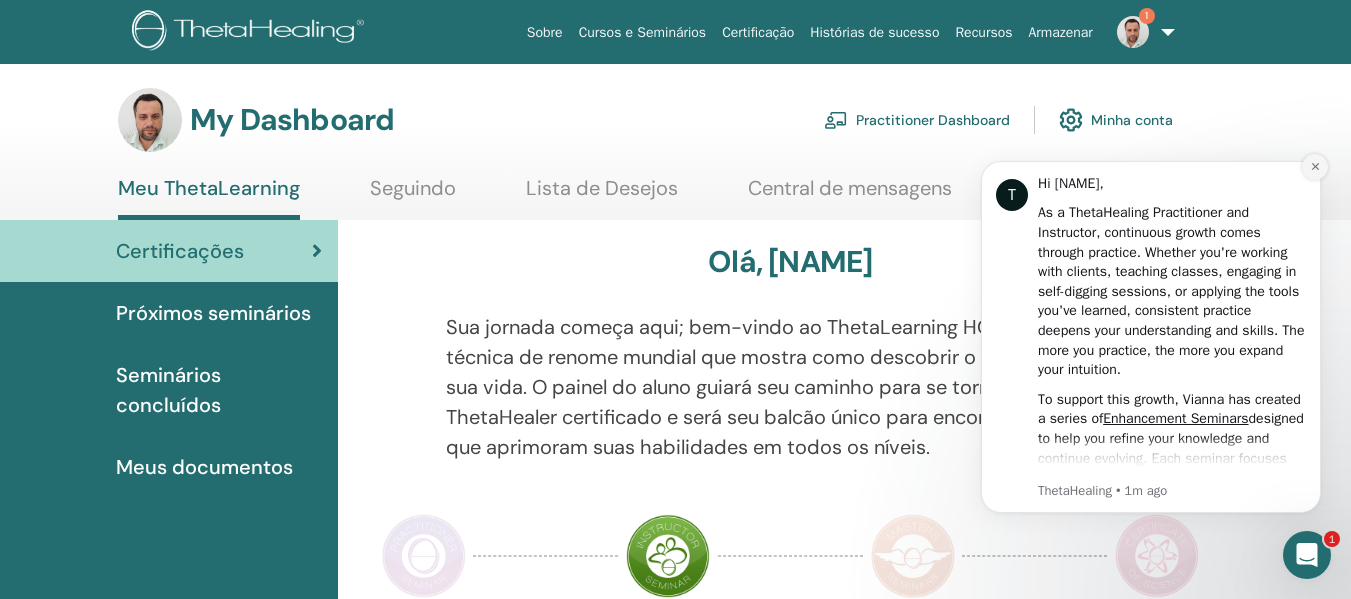 click 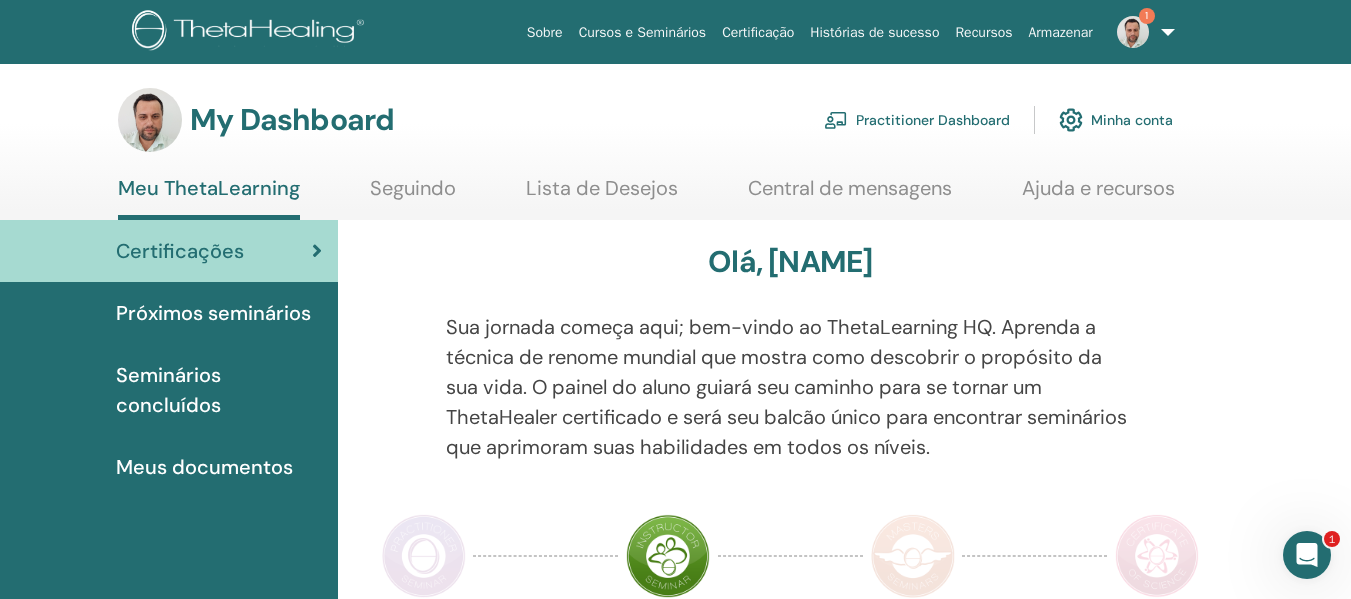 click at bounding box center [1133, 32] 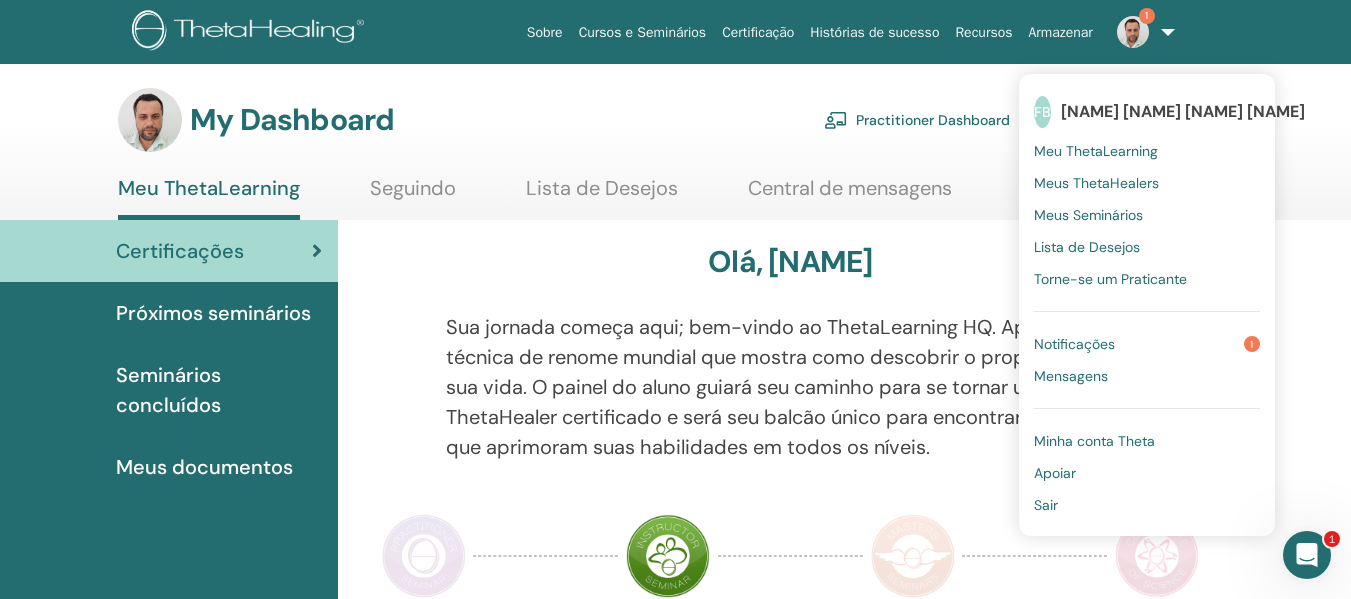 click on "Notificações 1" at bounding box center [1147, 344] 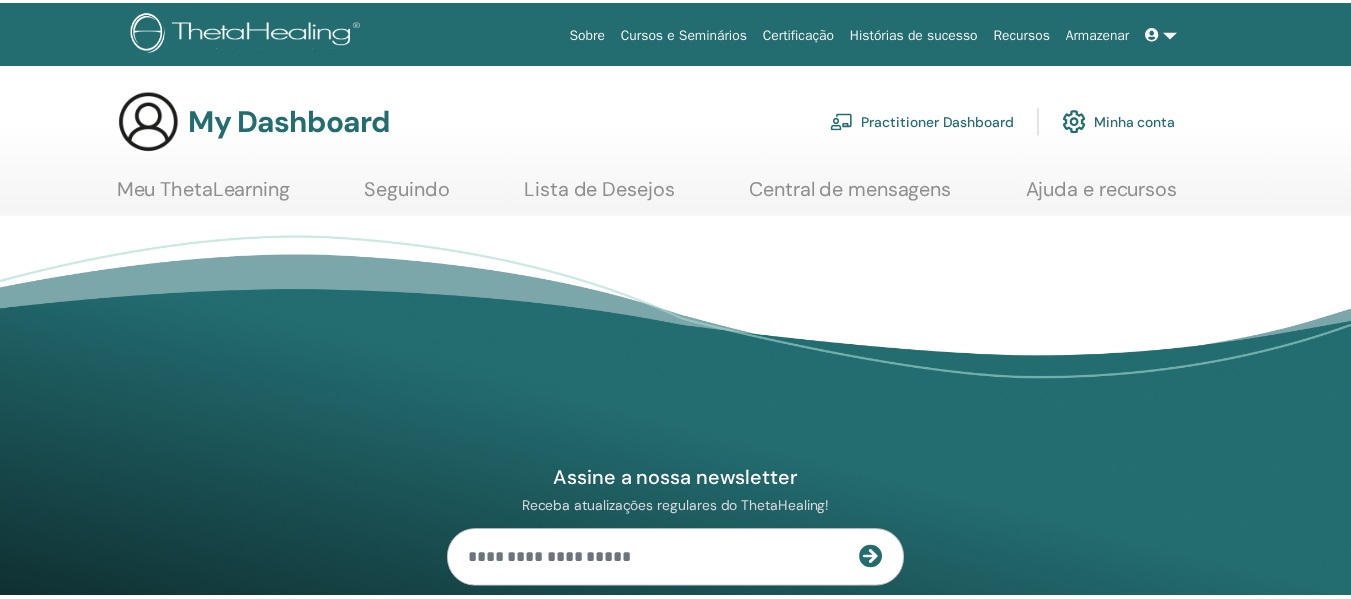 scroll, scrollTop: 0, scrollLeft: 0, axis: both 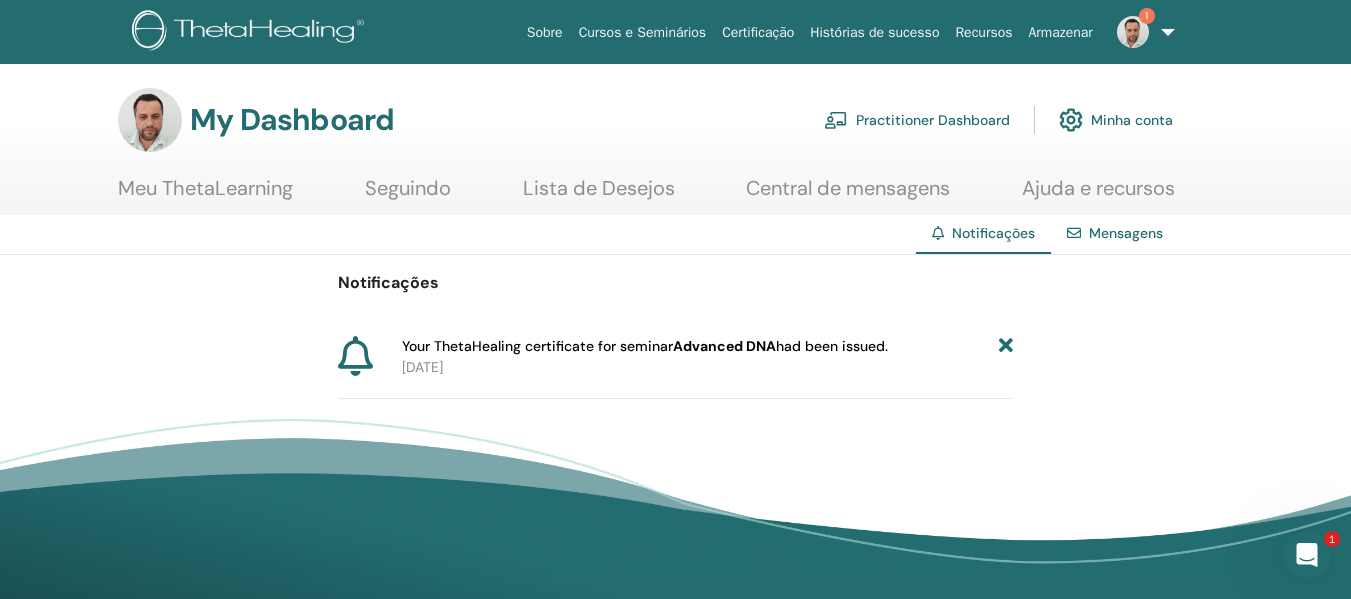 click at bounding box center (1006, 346) 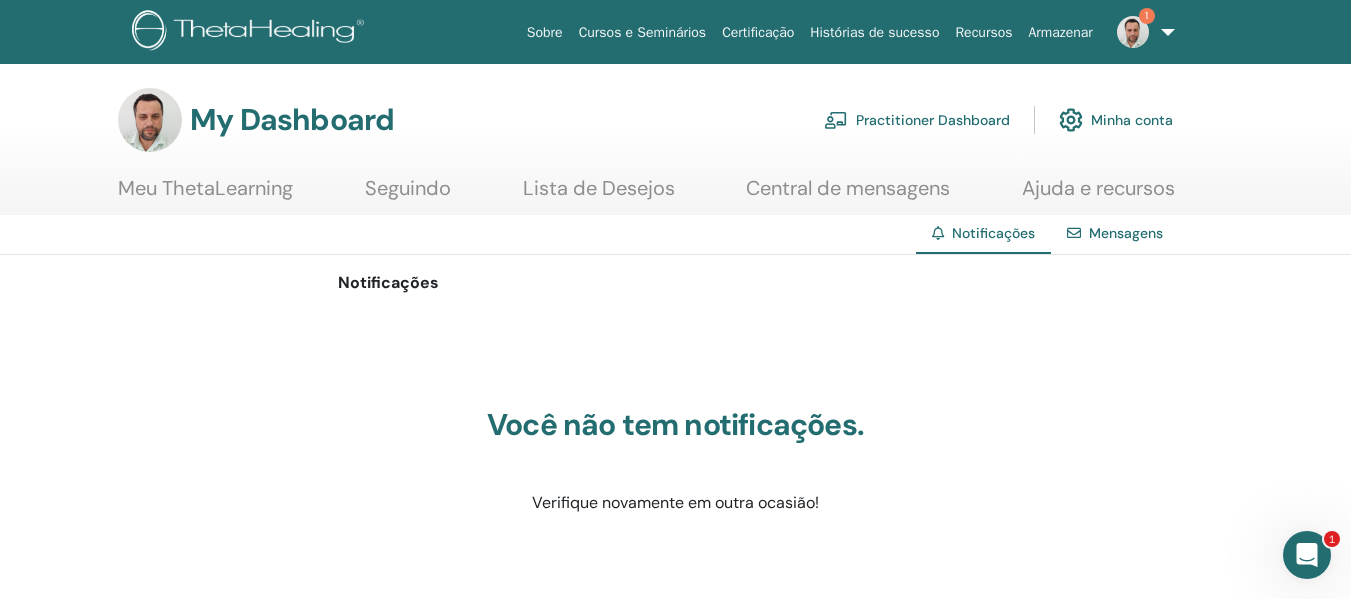 click at bounding box center (150, 120) 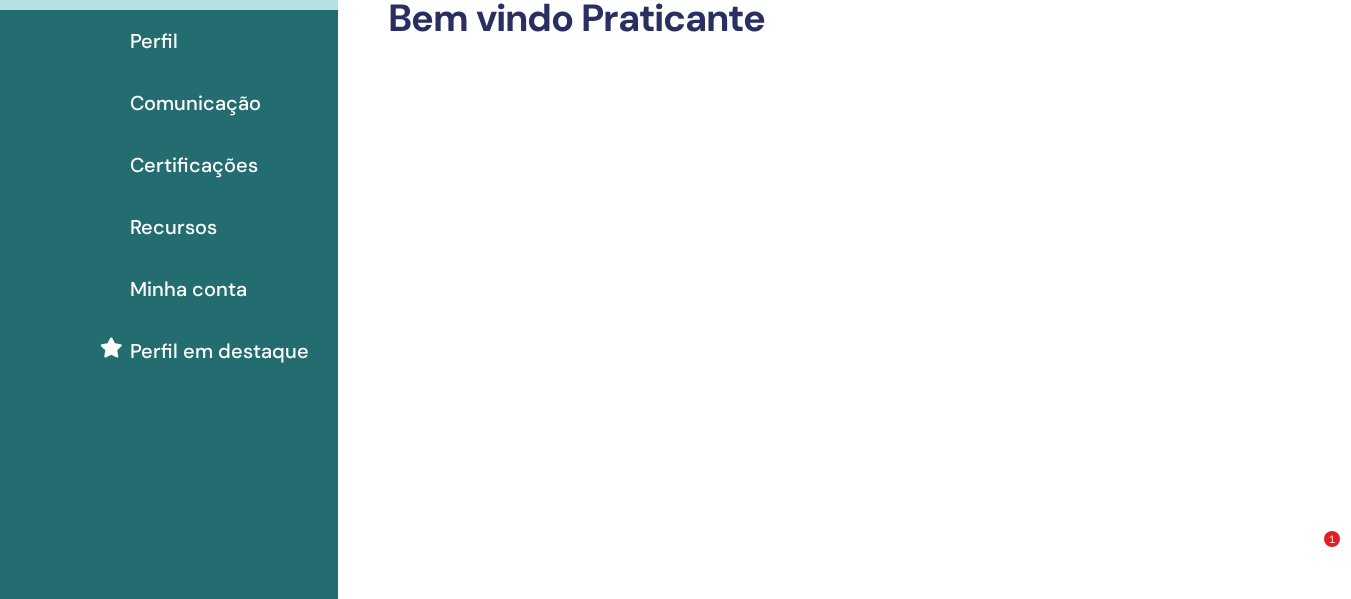 scroll, scrollTop: 200, scrollLeft: 0, axis: vertical 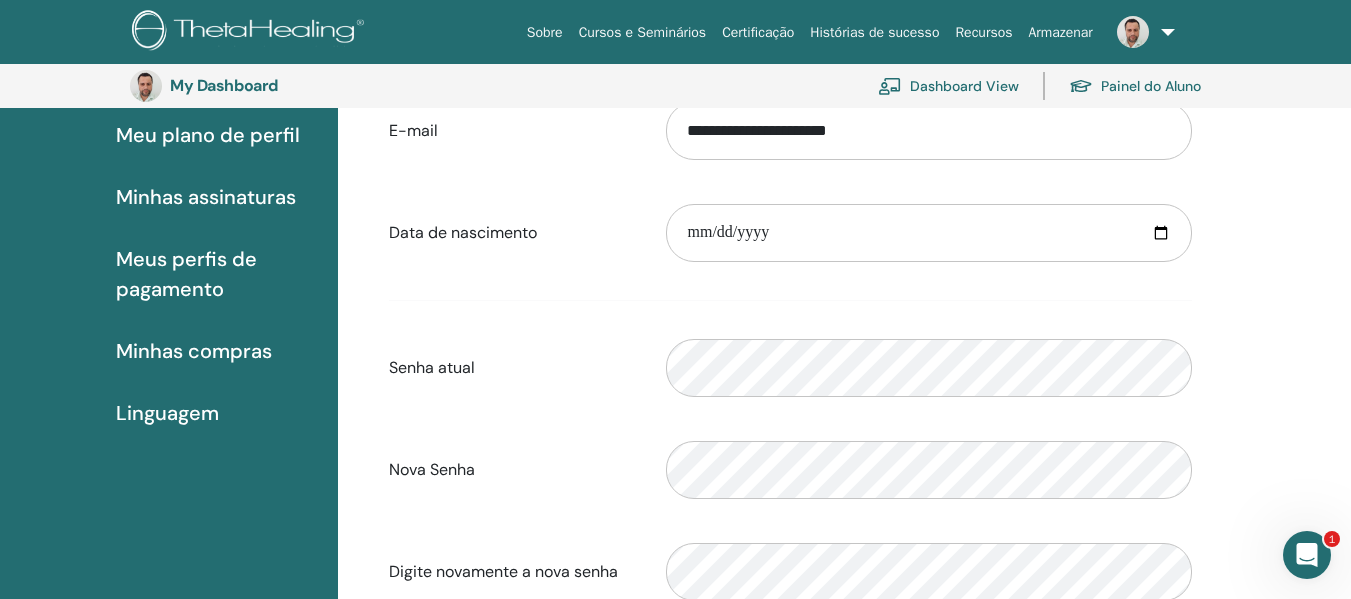 click on "Linguagem" at bounding box center (167, 413) 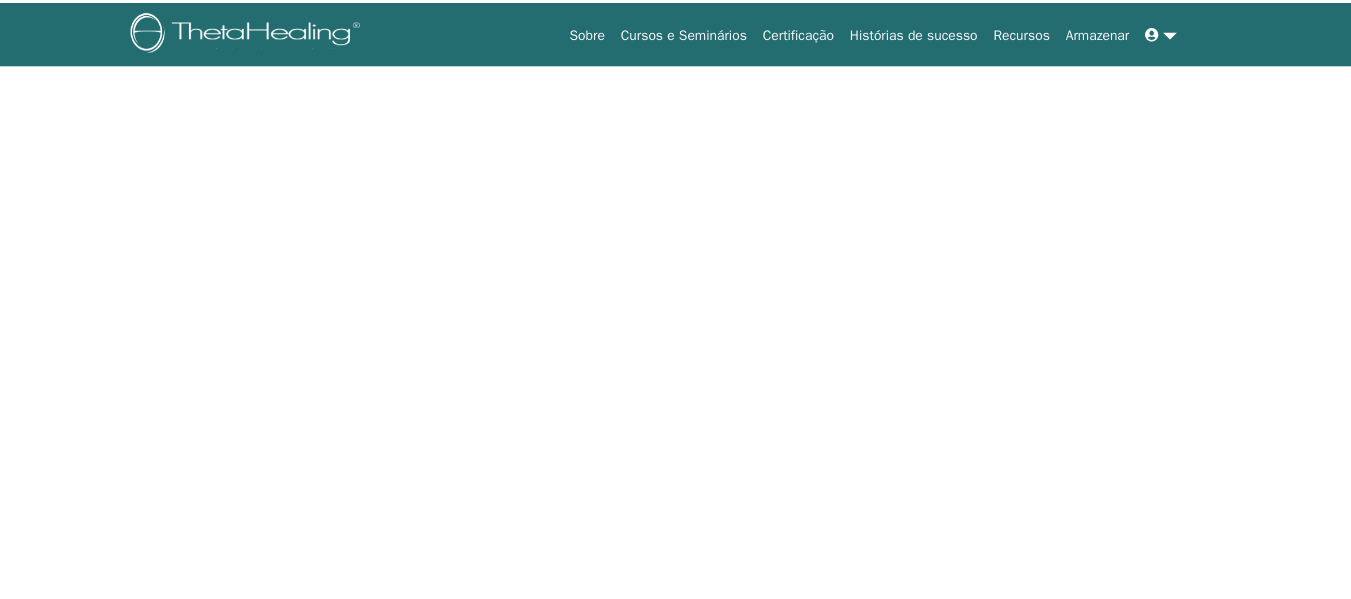 scroll, scrollTop: 0, scrollLeft: 0, axis: both 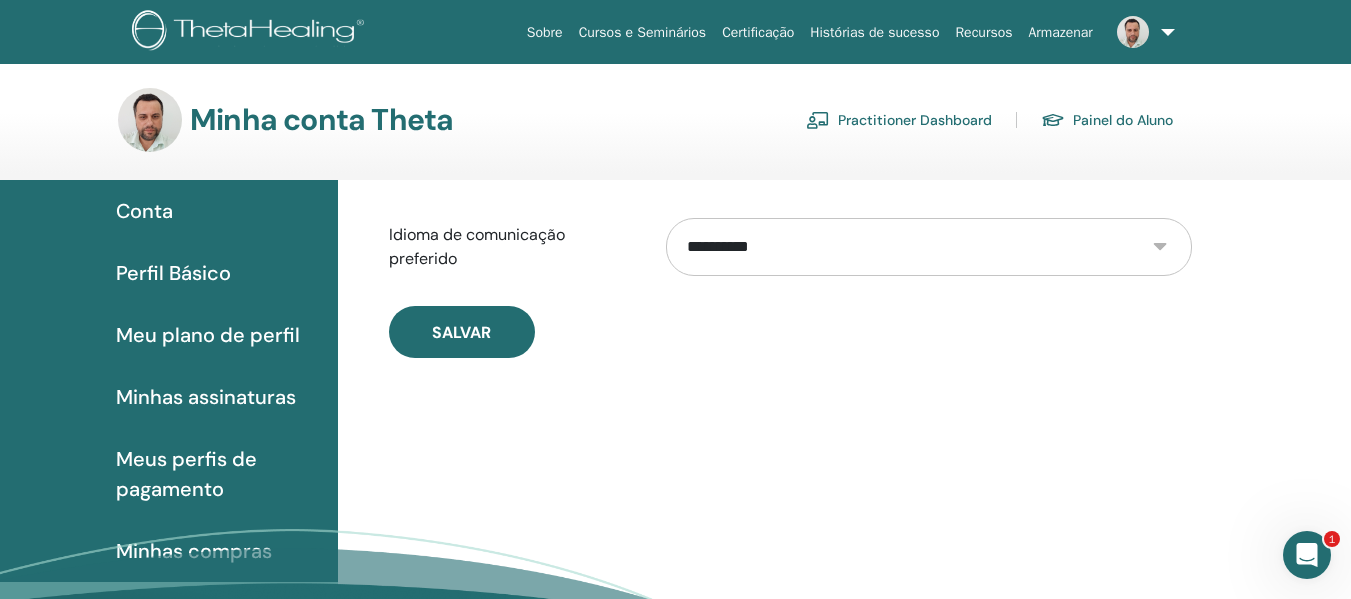 click on "Minhas assinaturas" at bounding box center [206, 397] 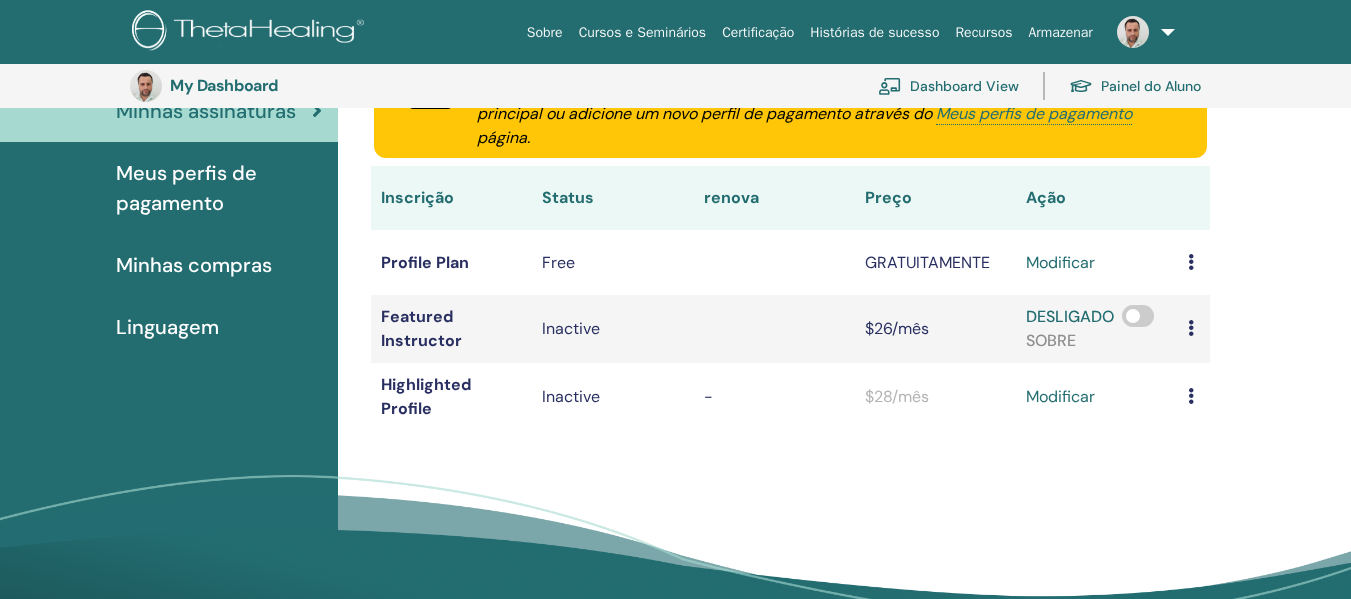 scroll, scrollTop: 344, scrollLeft: 0, axis: vertical 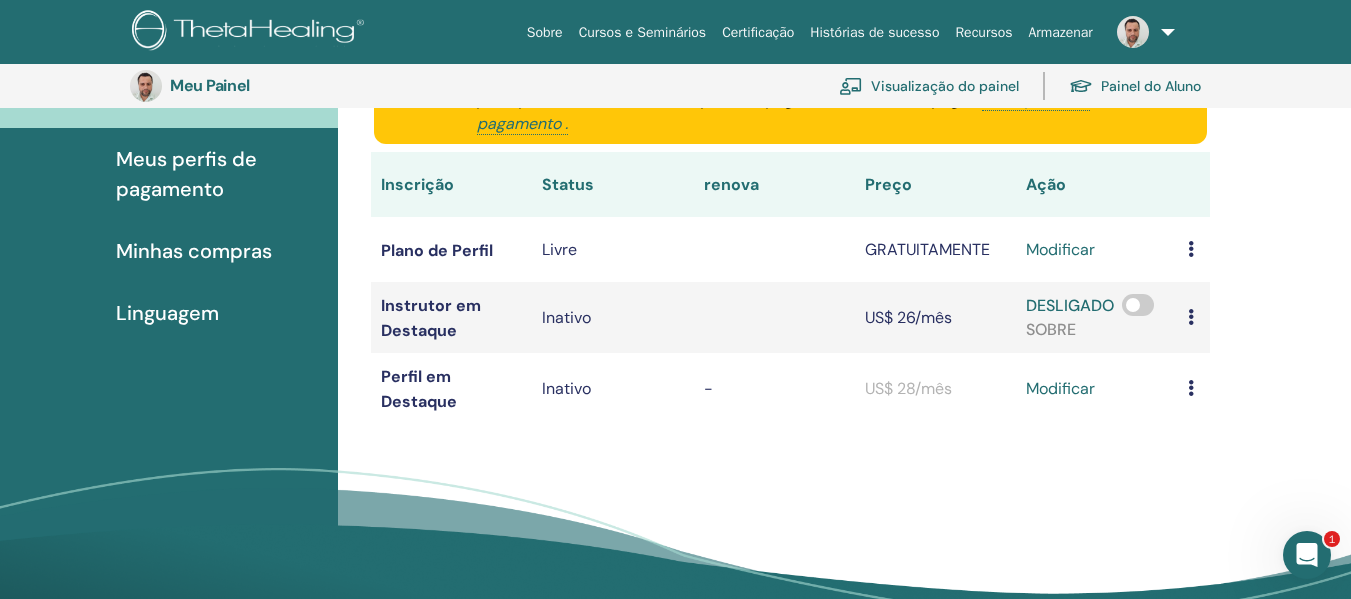 click on "modificar" at bounding box center [1060, 388] 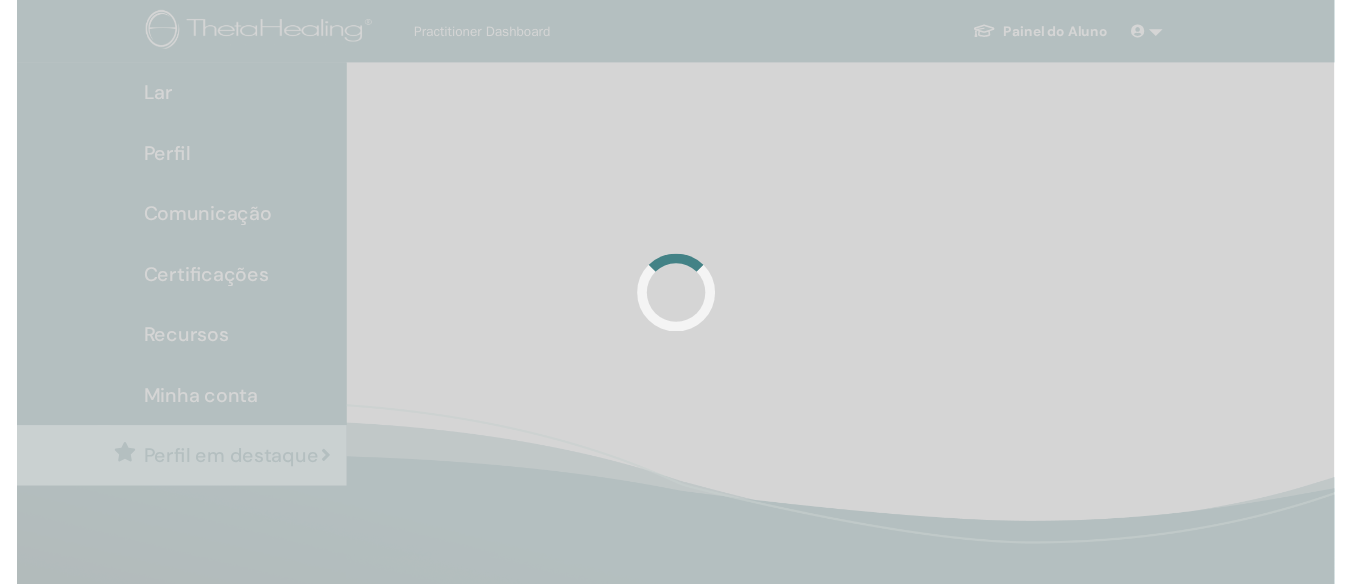 scroll, scrollTop: 0, scrollLeft: 0, axis: both 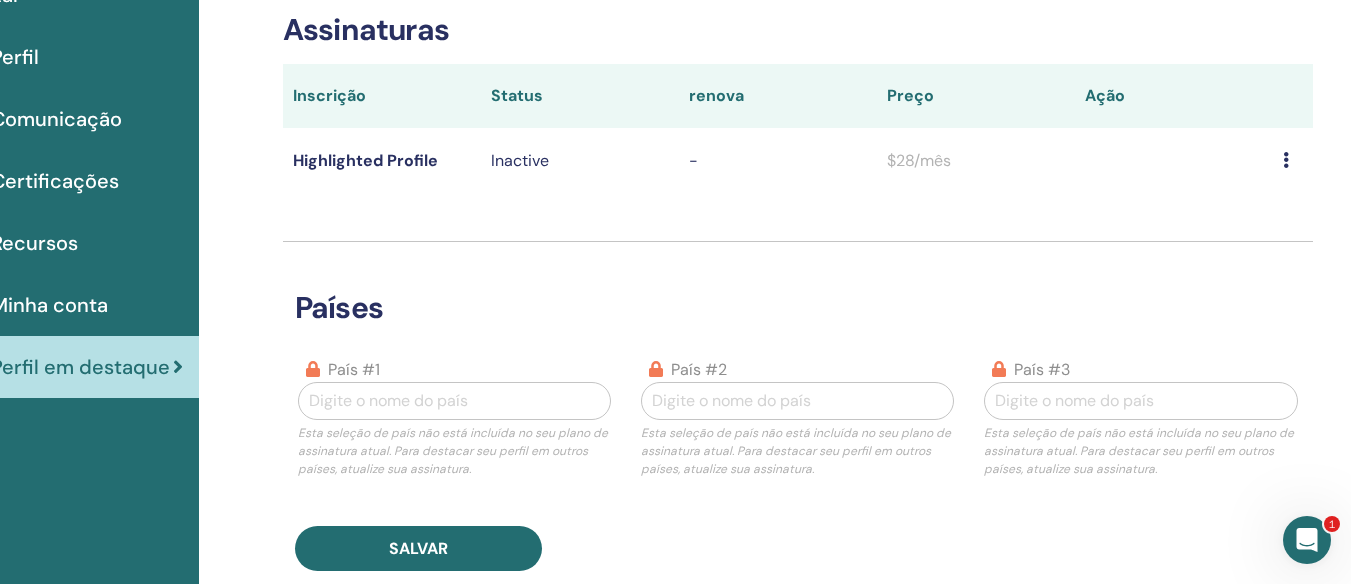 click at bounding box center (1293, 160) 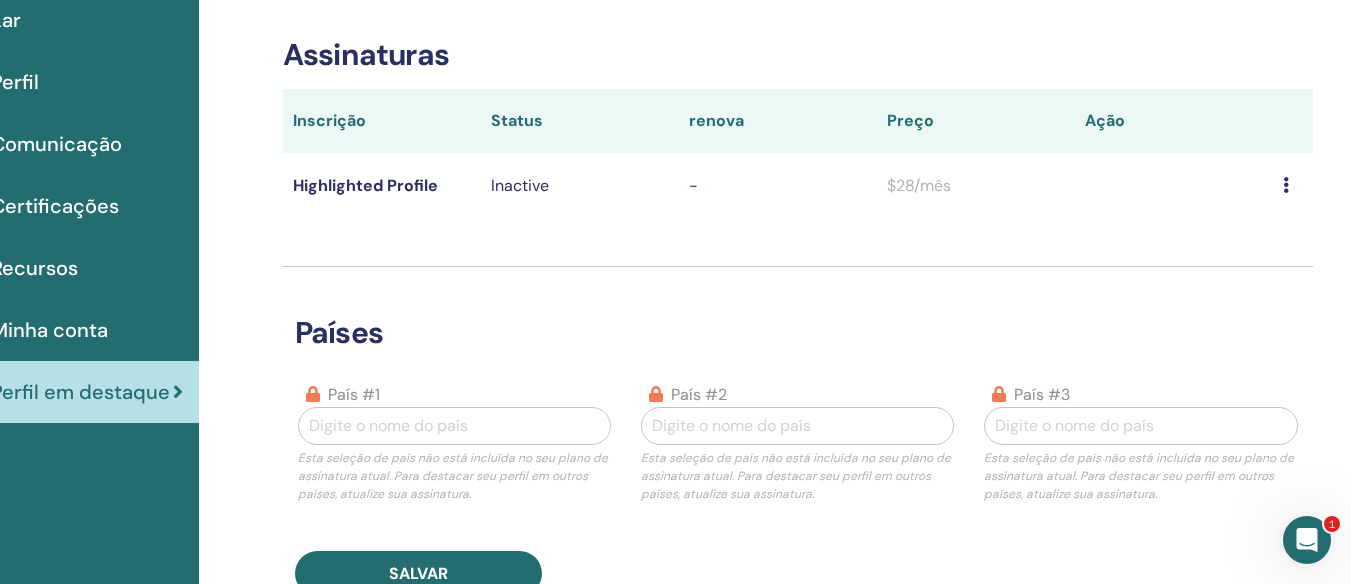 scroll, scrollTop: 0, scrollLeft: 139, axis: horizontal 